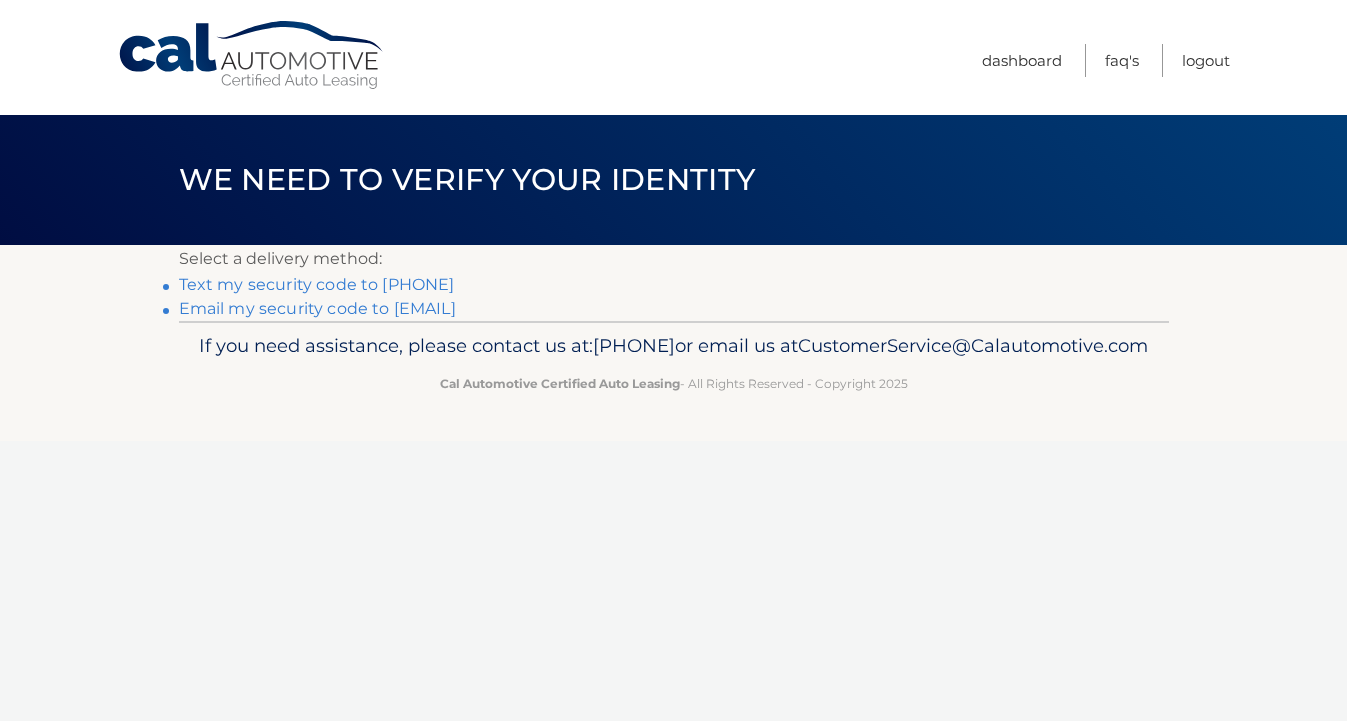 scroll, scrollTop: 0, scrollLeft: 0, axis: both 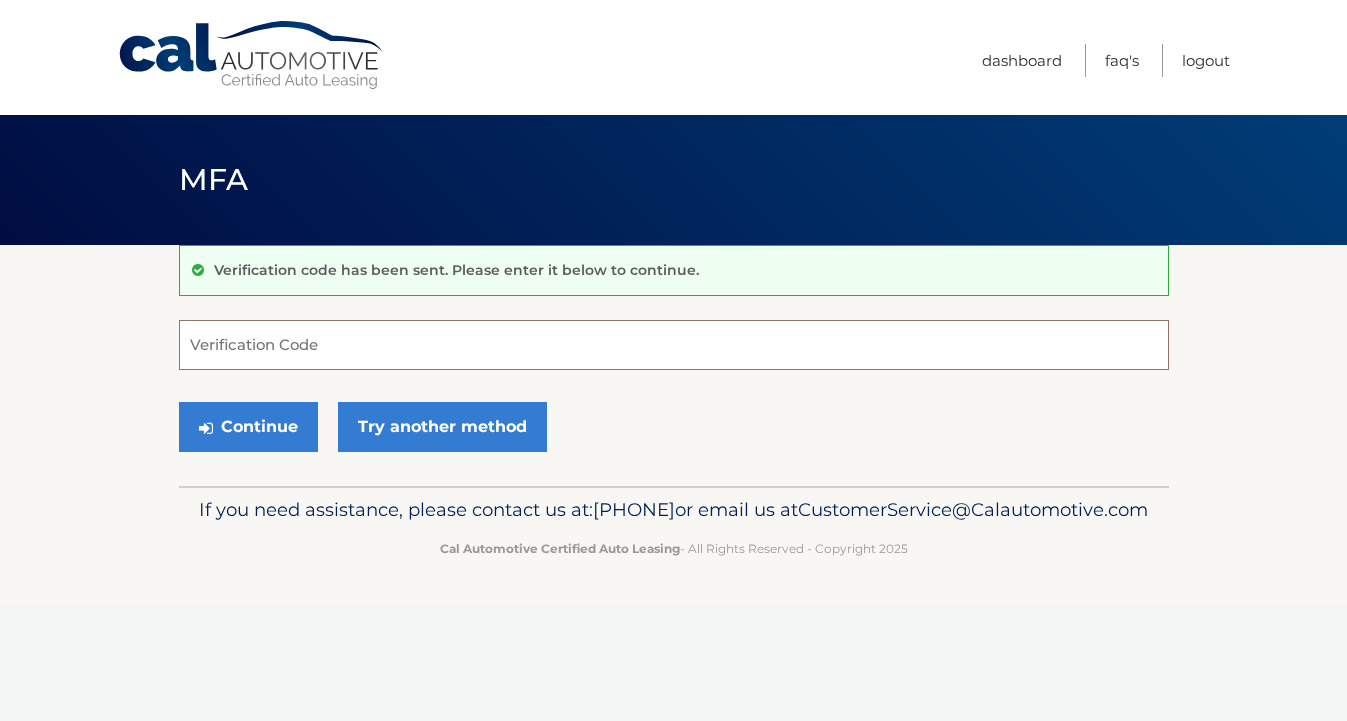 click on "Verification Code" at bounding box center (674, 345) 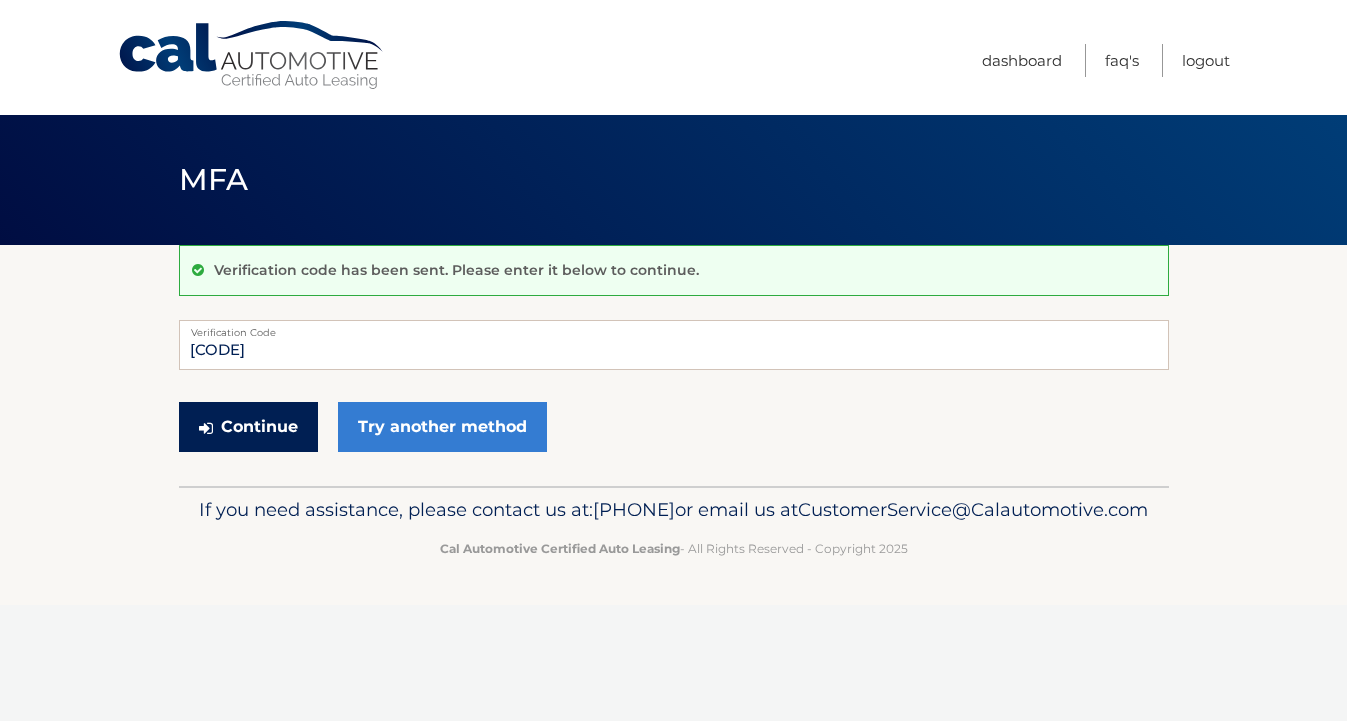 click on "Continue" at bounding box center (248, 427) 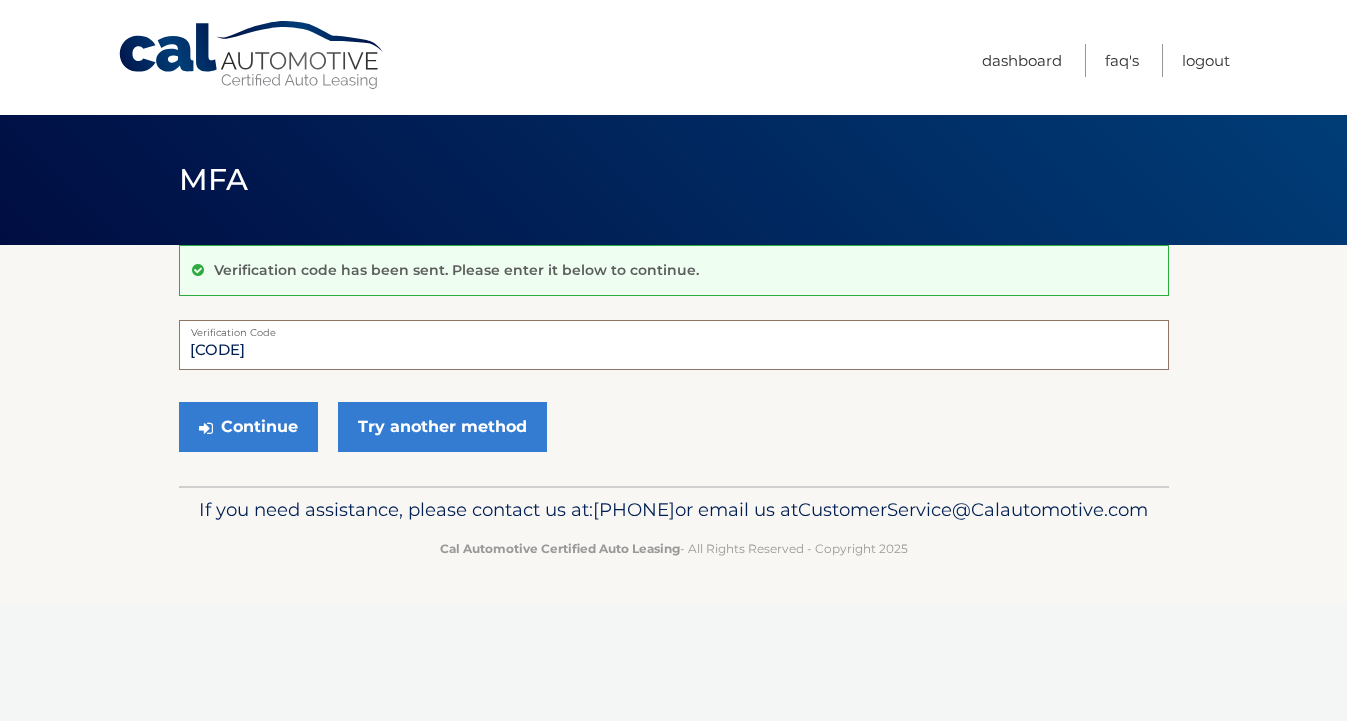 click on "695030" at bounding box center (674, 345) 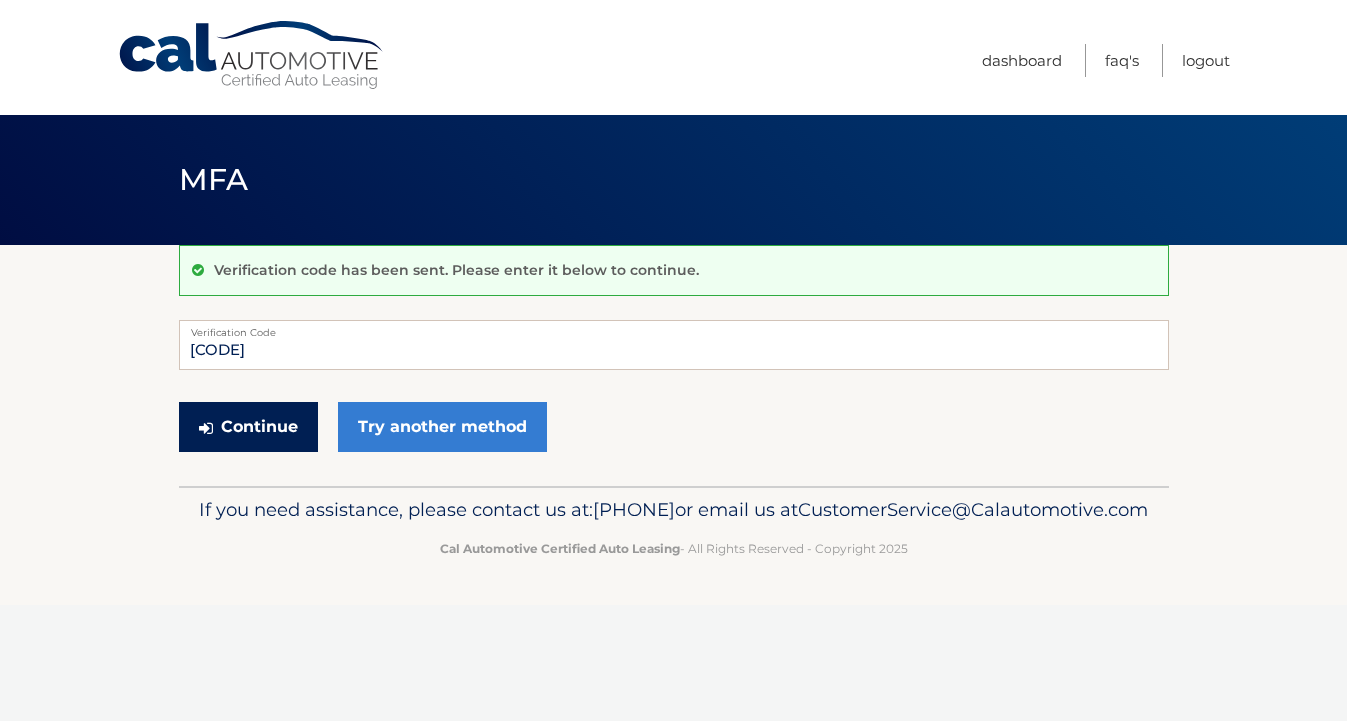click on "Continue" at bounding box center [248, 427] 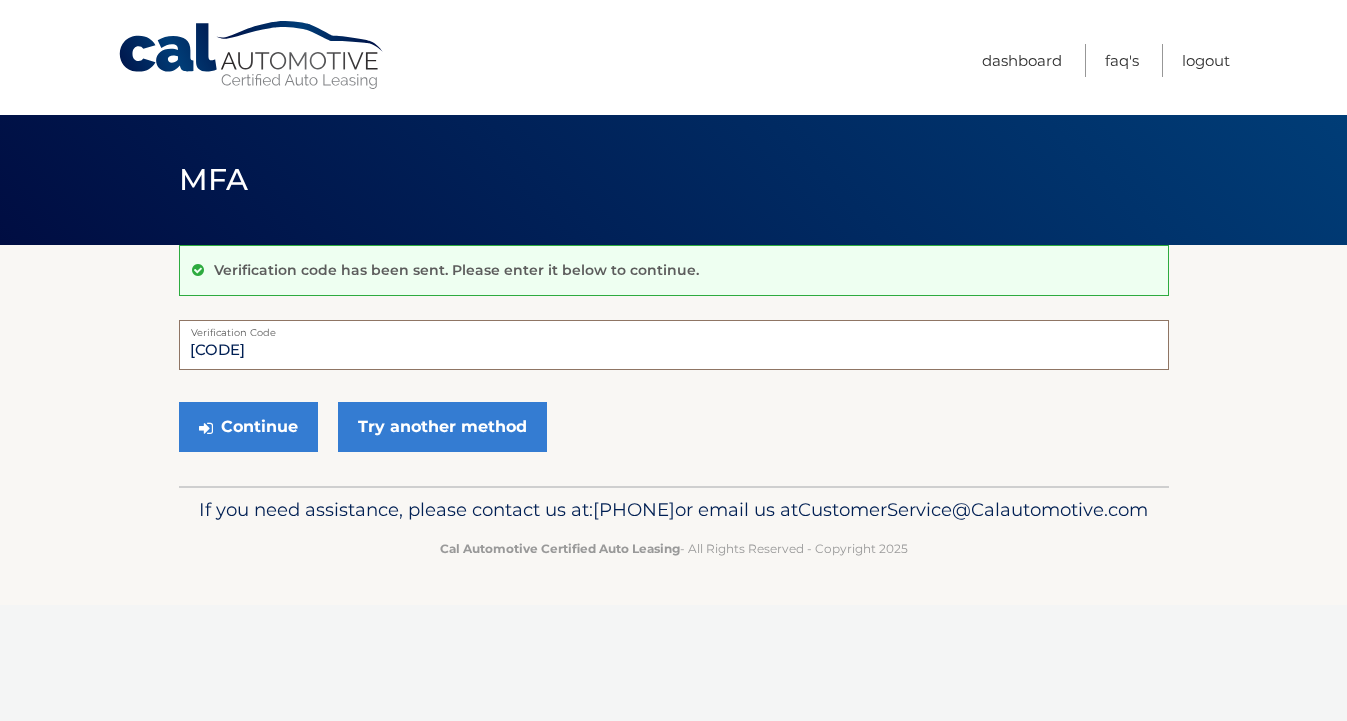 drag, startPoint x: 160, startPoint y: 356, endPoint x: 140, endPoint y: 343, distance: 23.853722 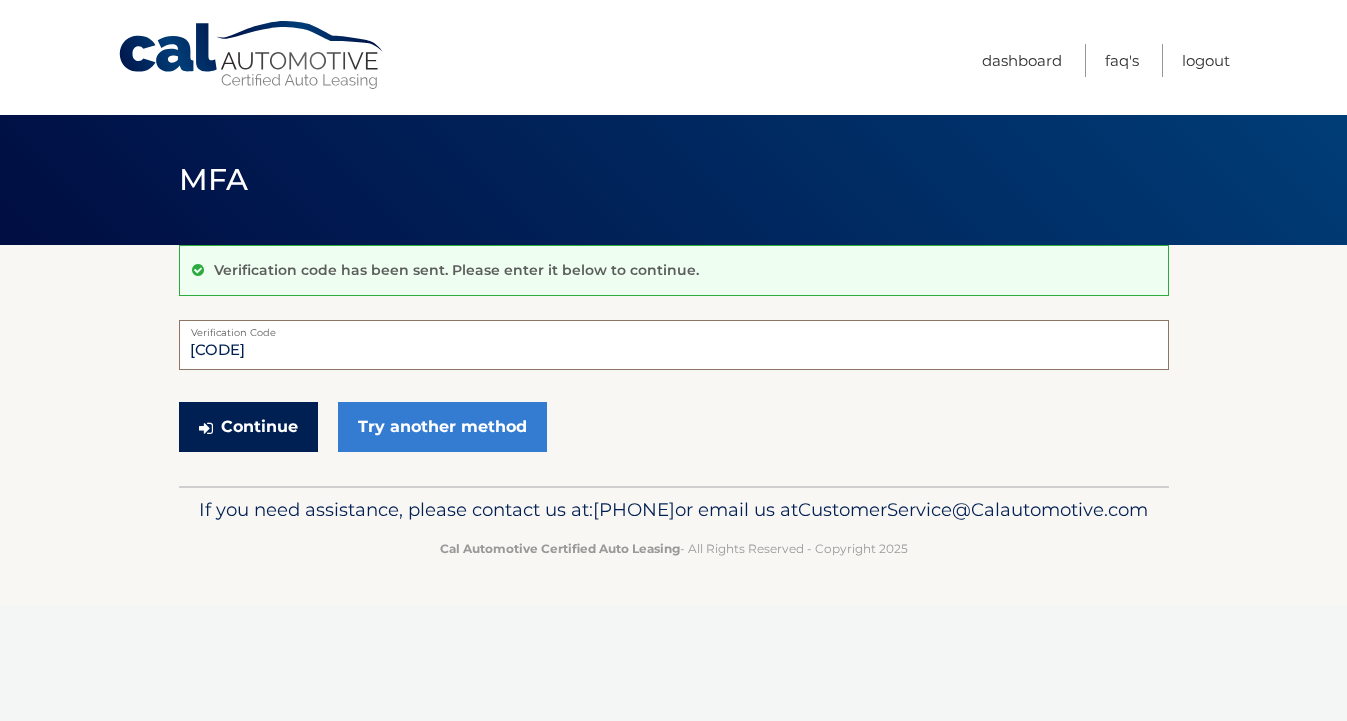 type on "695030" 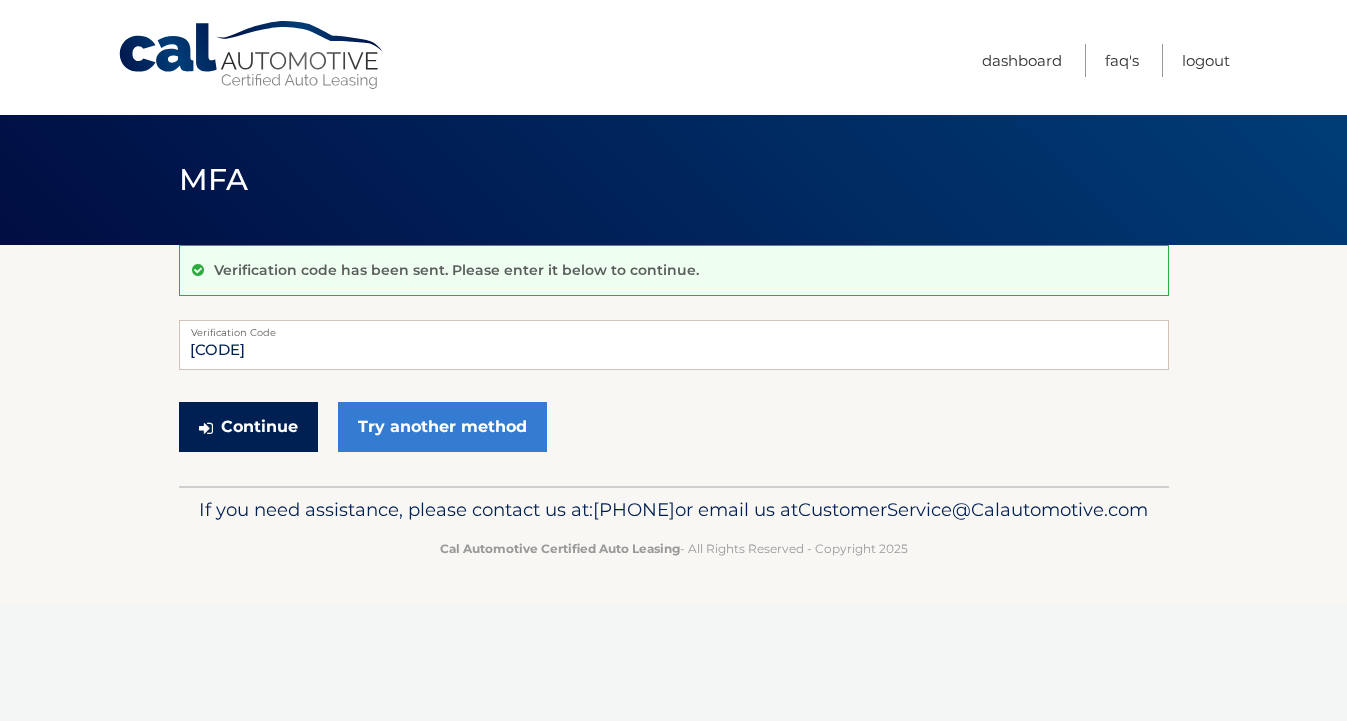 click on "Continue" at bounding box center (248, 427) 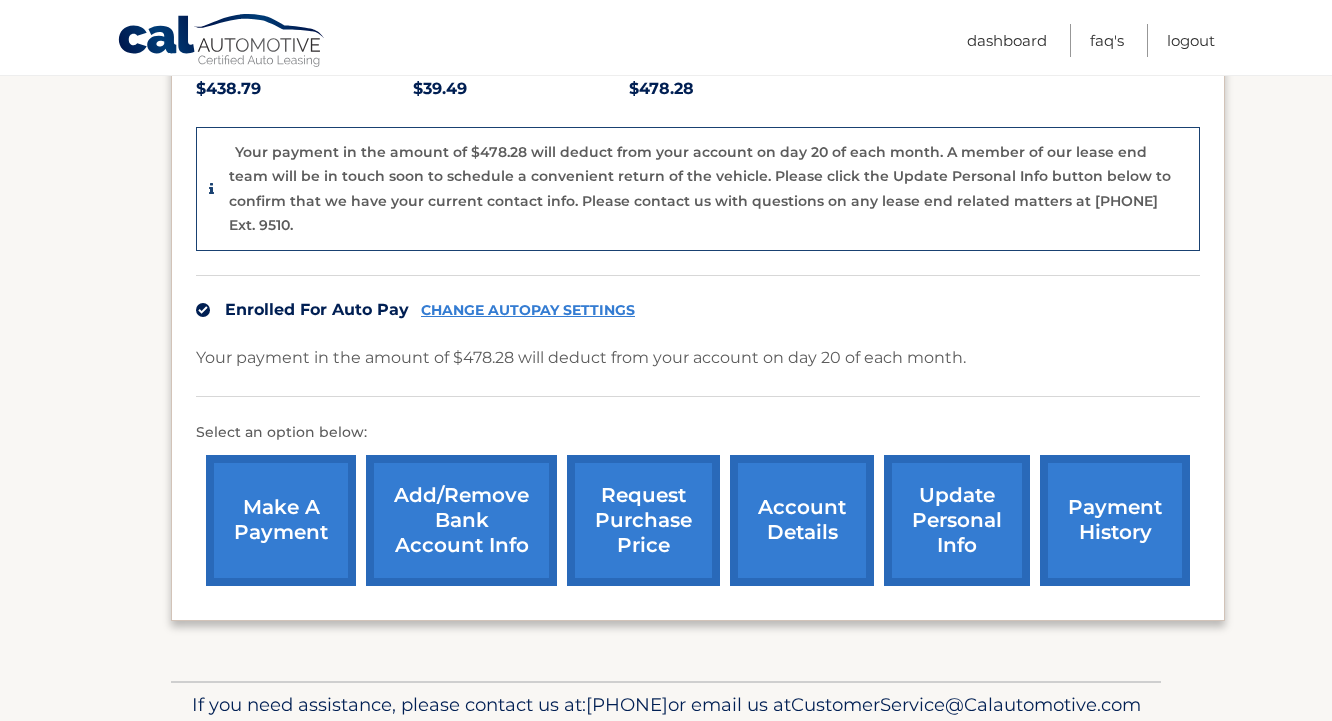 scroll, scrollTop: 500, scrollLeft: 0, axis: vertical 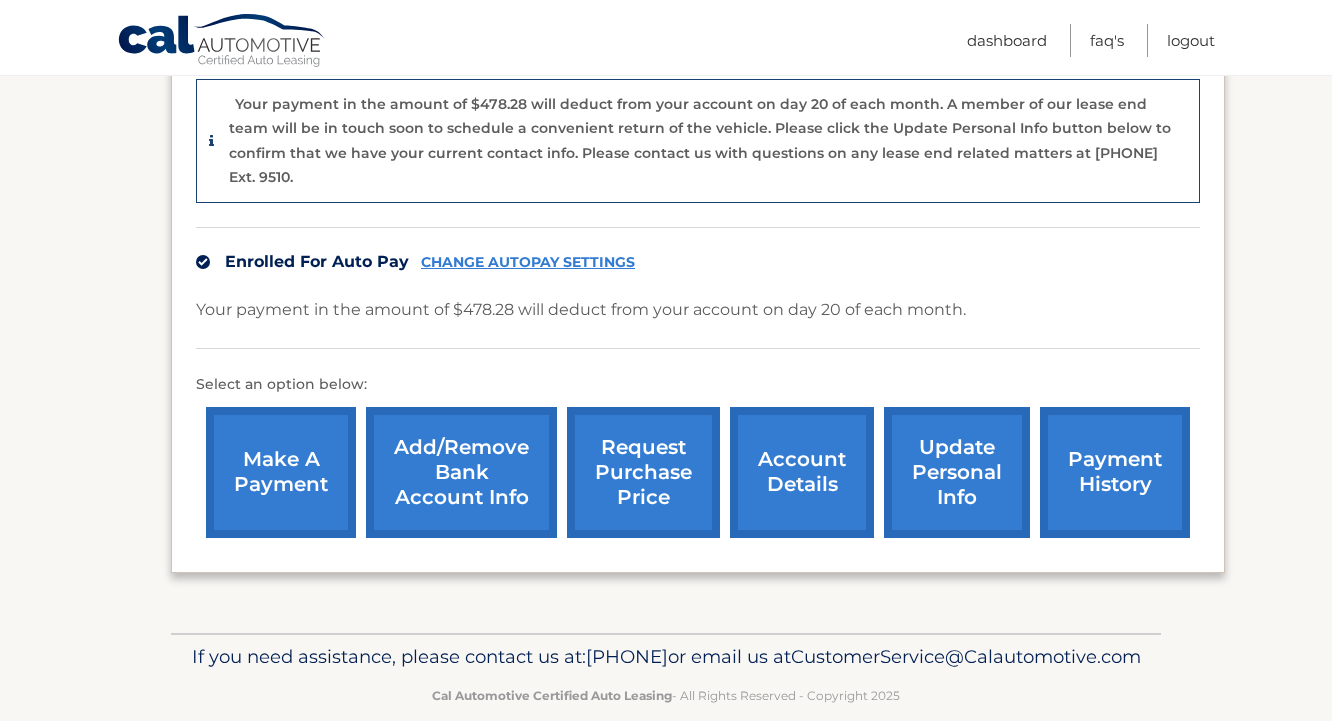 click on "account details" at bounding box center (802, 472) 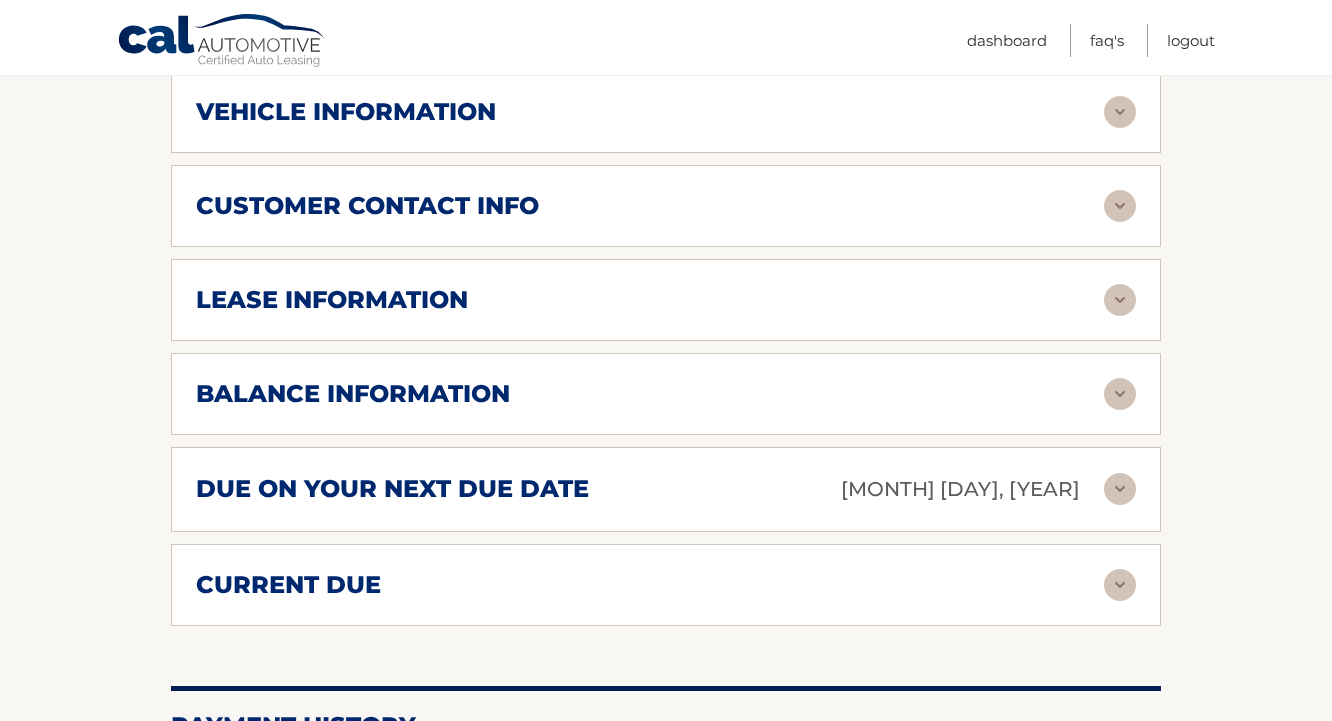 scroll, scrollTop: 1000, scrollLeft: 0, axis: vertical 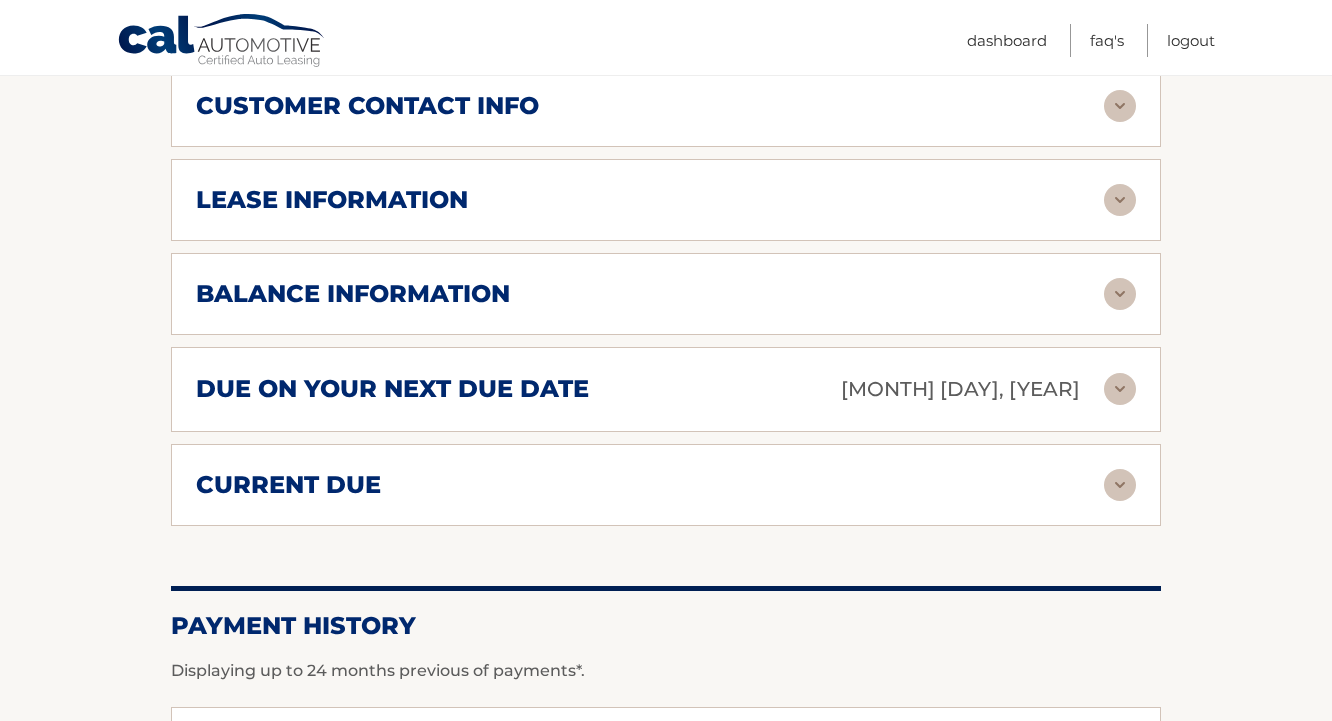 click at bounding box center (1120, 294) 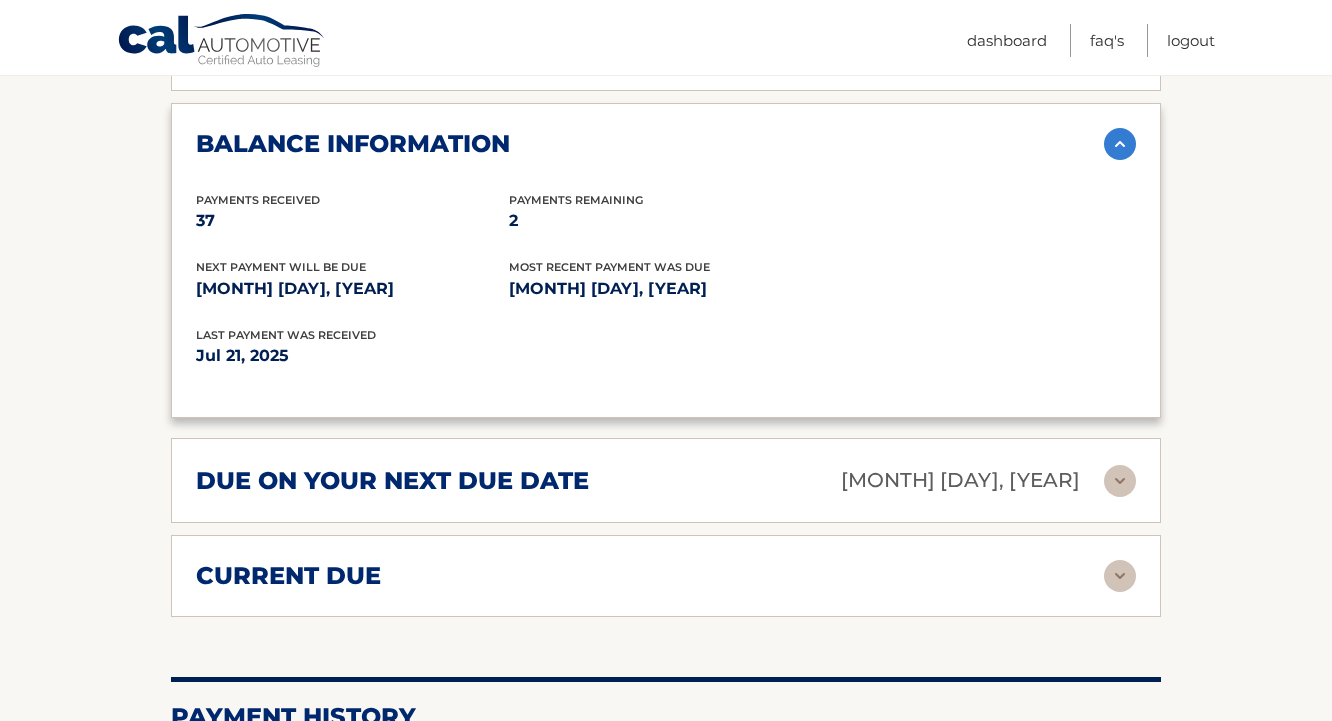 scroll, scrollTop: 1200, scrollLeft: 0, axis: vertical 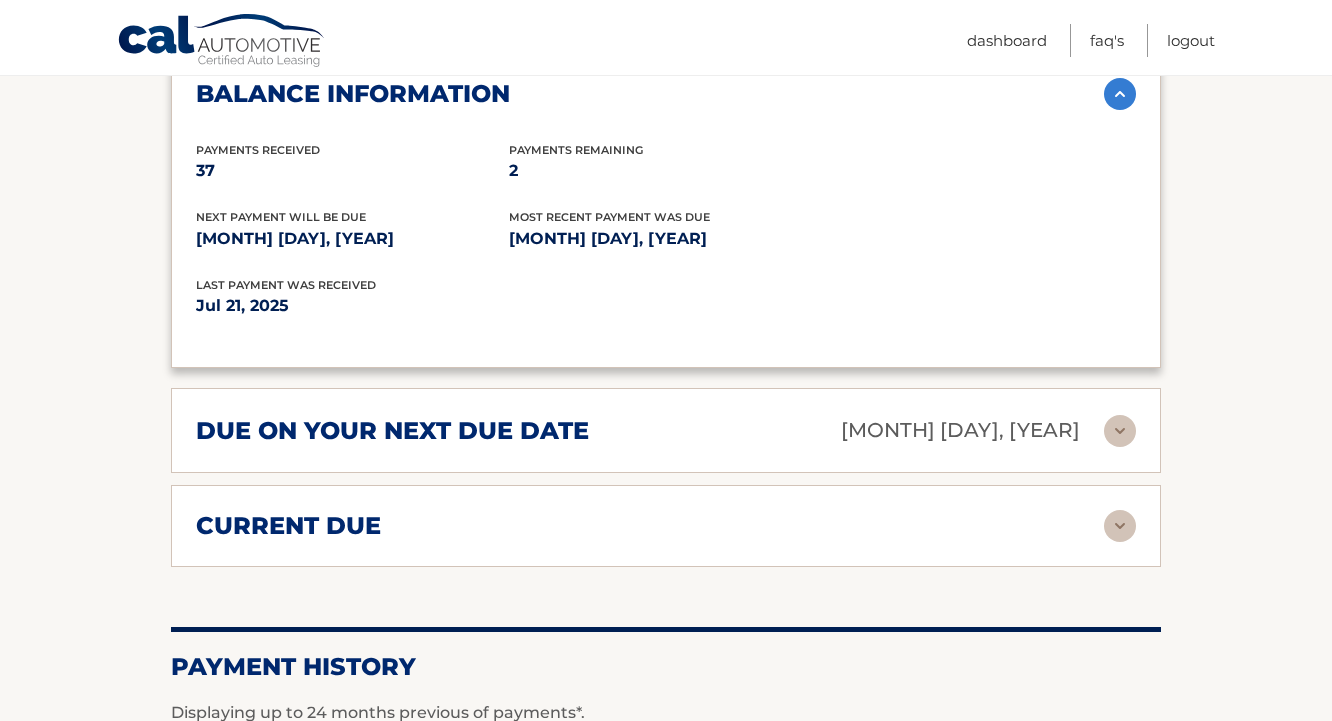 click at bounding box center (1120, 526) 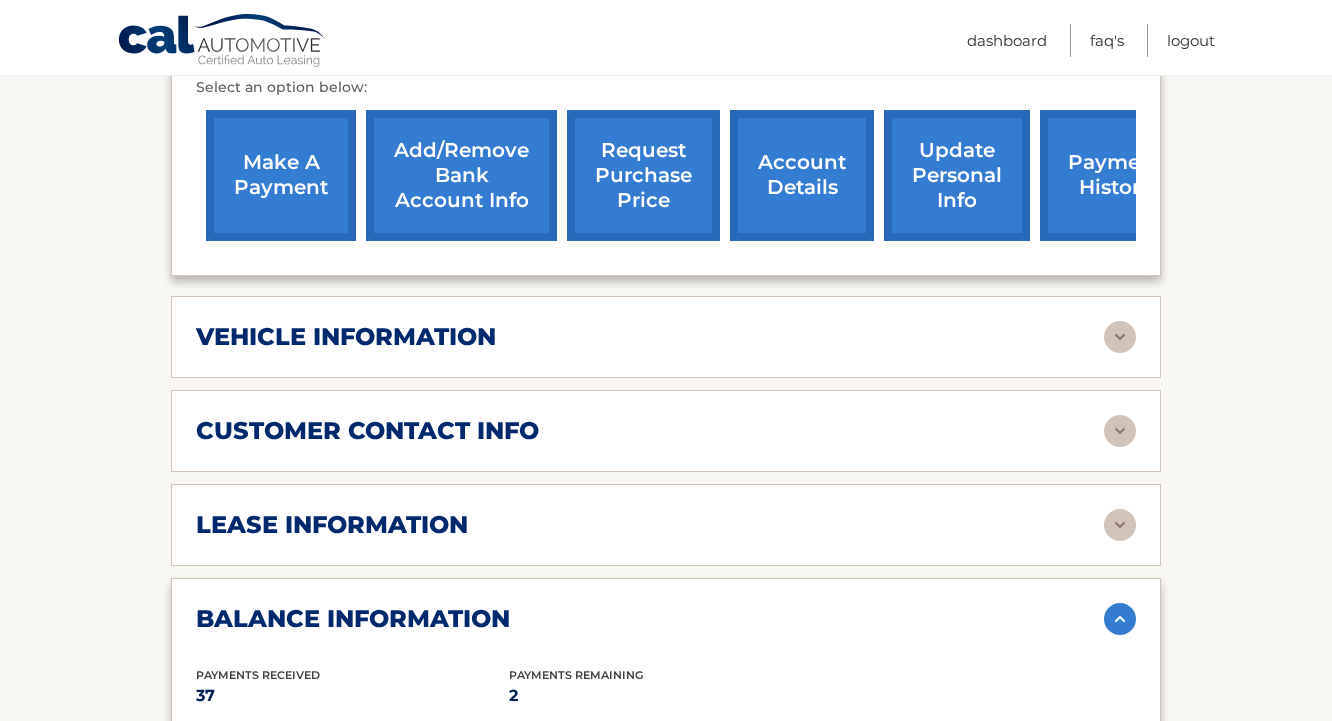 scroll, scrollTop: 575, scrollLeft: 0, axis: vertical 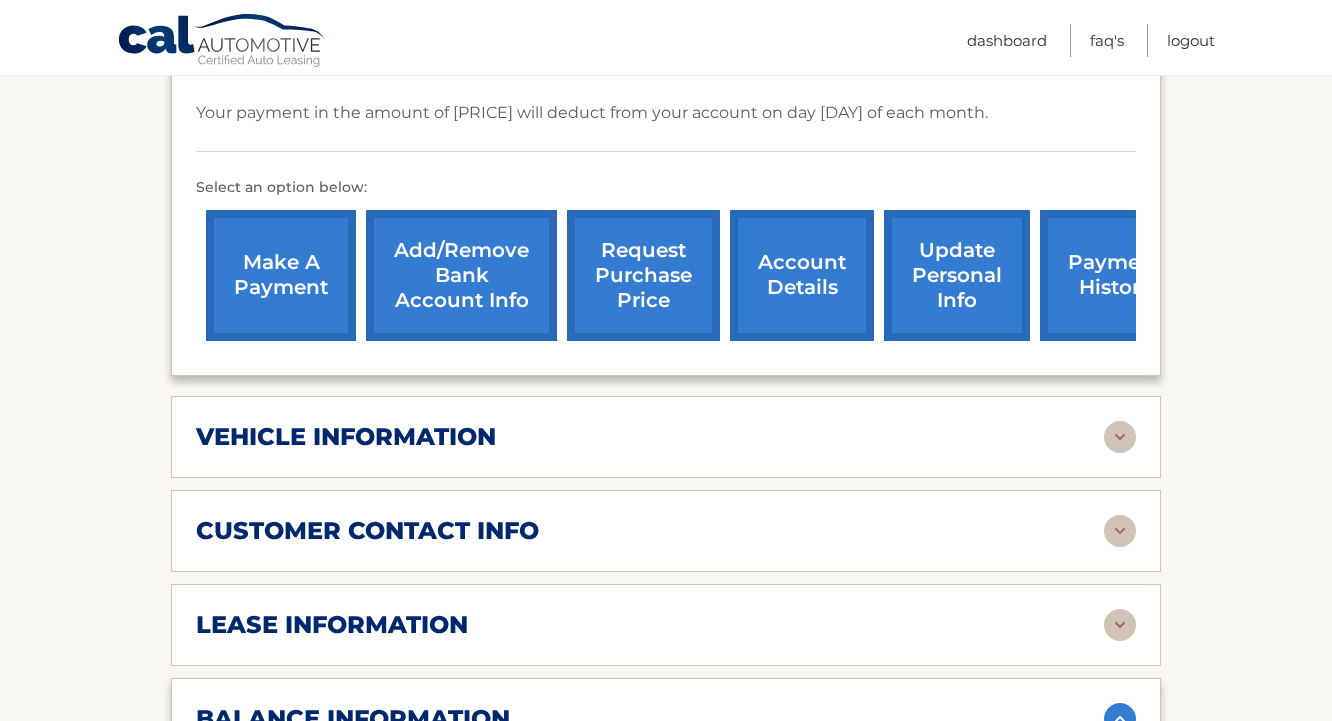 click on "make a payment" at bounding box center (281, 275) 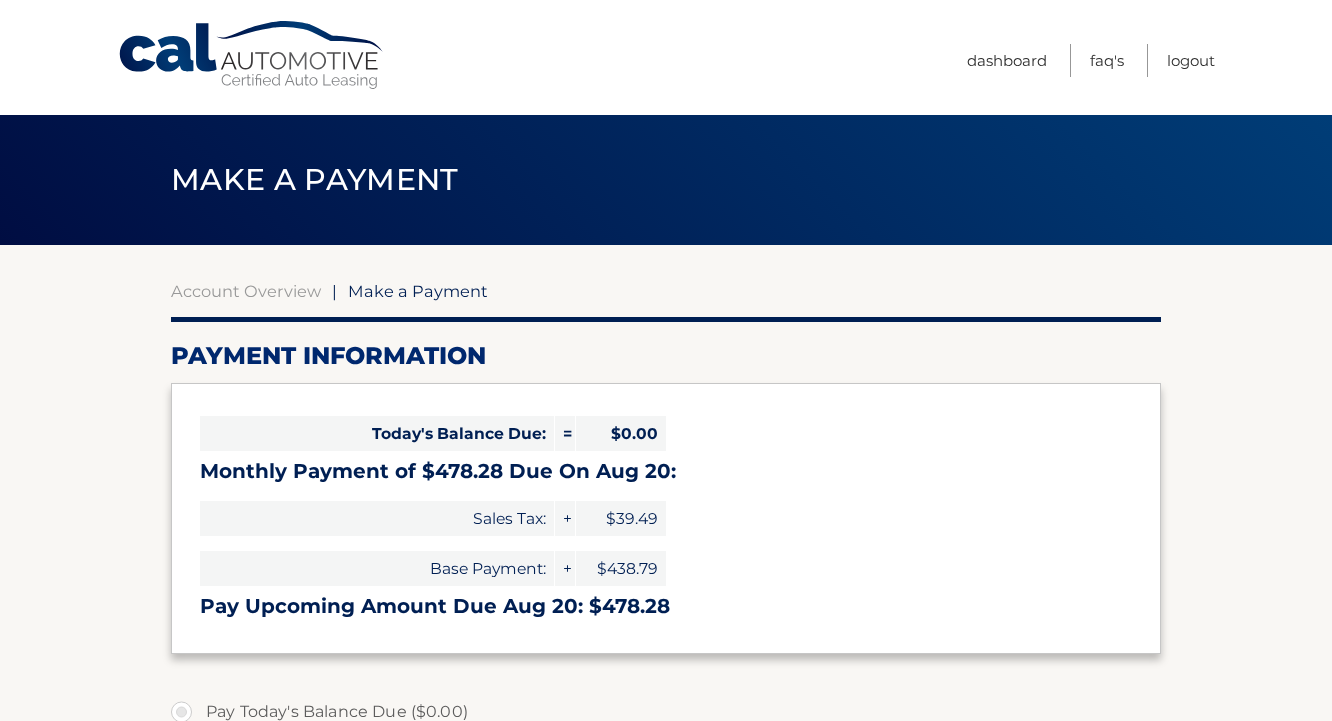 select on "MWMyNTY3YzUtN2Y1MC00NDhhLWJjOGItMjIzNzAxYjk1YmZm" 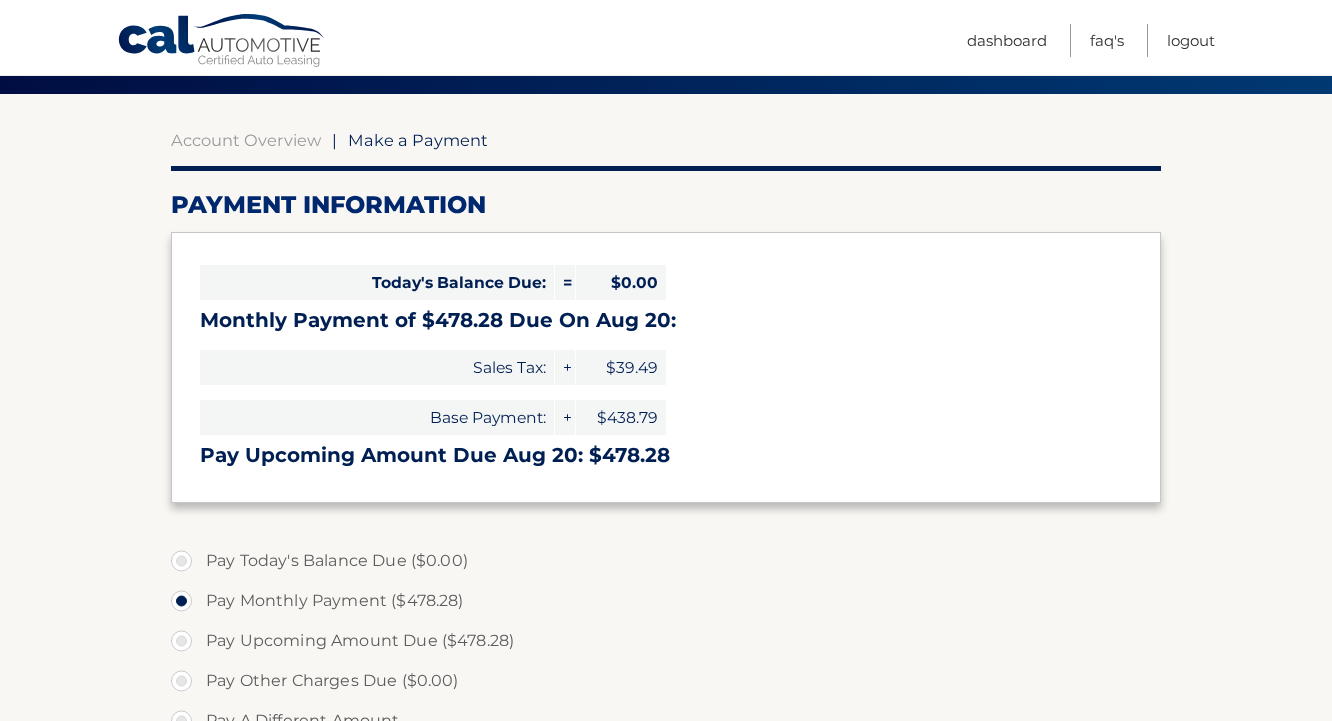scroll, scrollTop: 200, scrollLeft: 0, axis: vertical 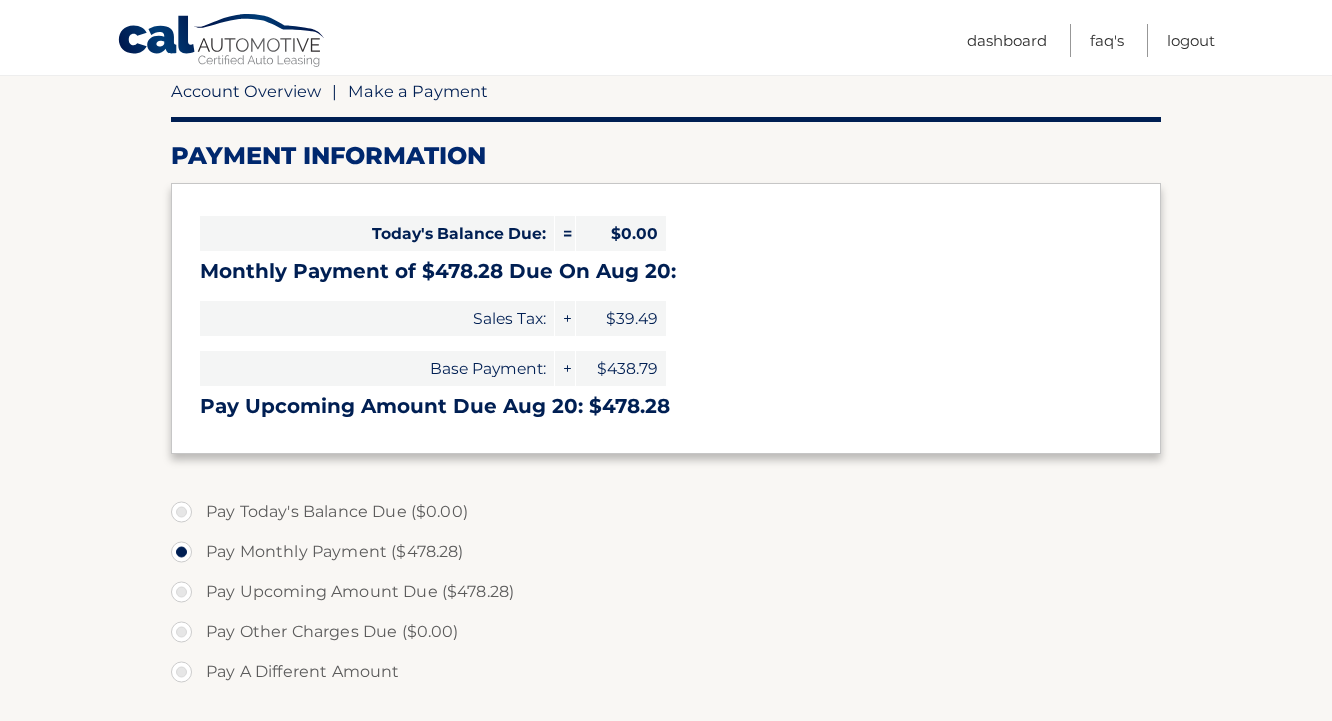 click on "Account Overview" at bounding box center (246, 91) 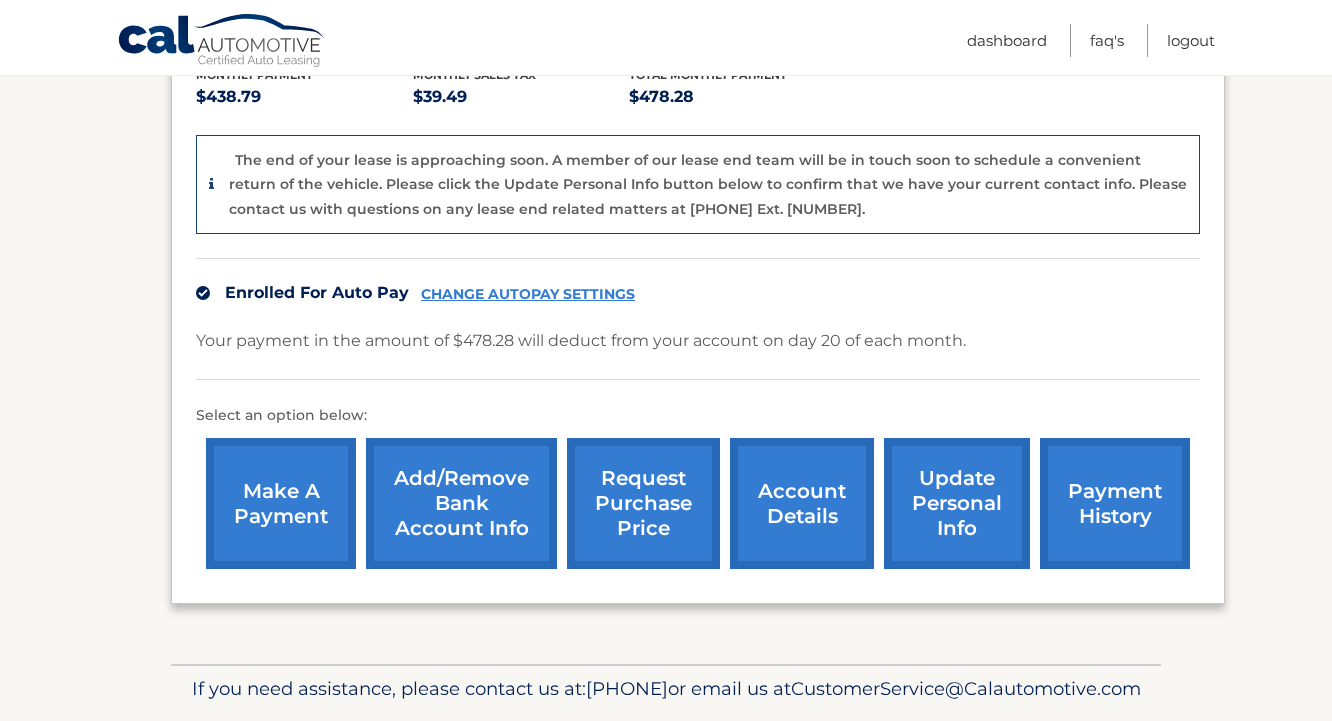 scroll, scrollTop: 500, scrollLeft: 0, axis: vertical 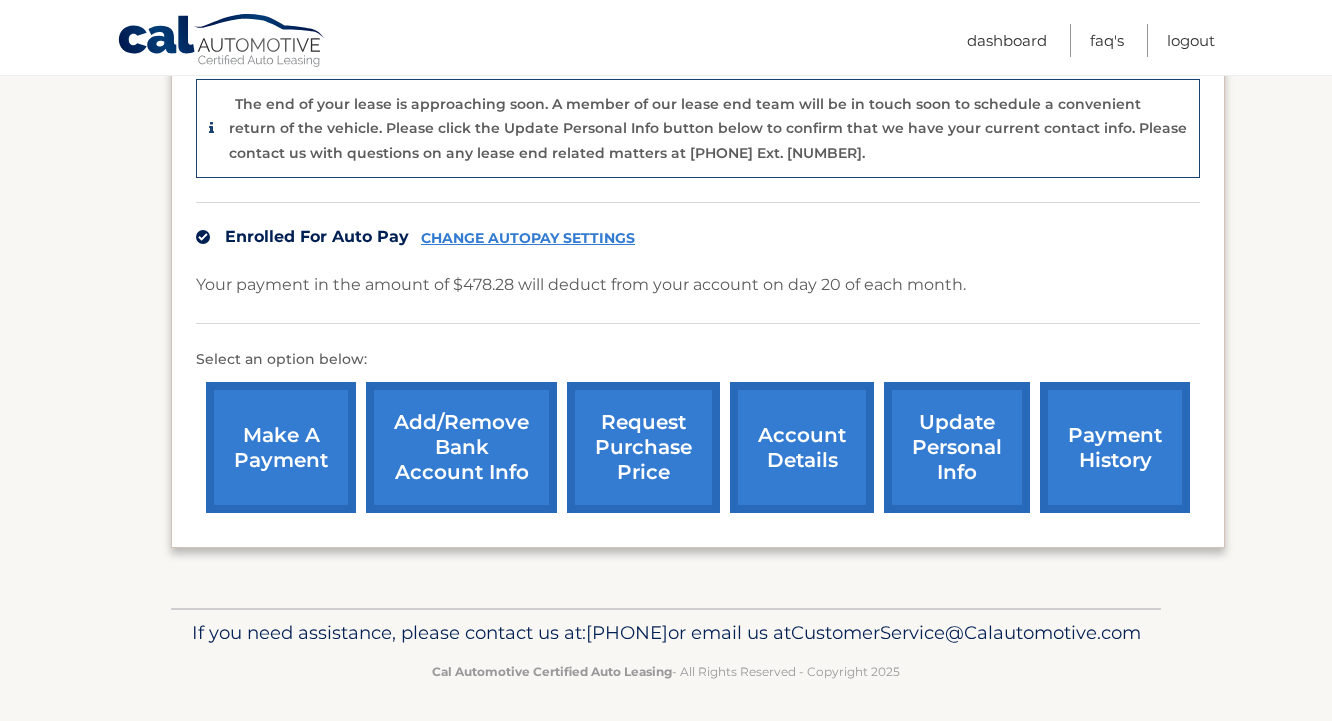 click on "request purchase price" at bounding box center [643, 447] 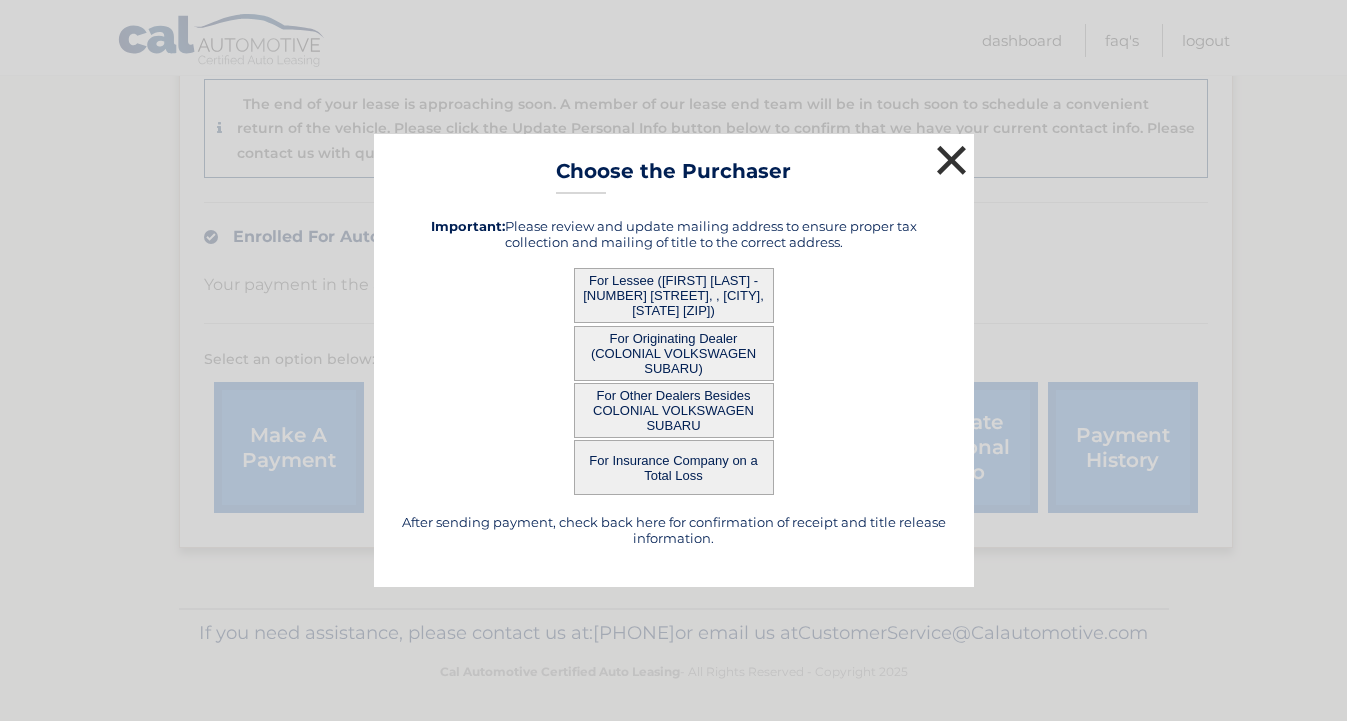 click on "×" at bounding box center [952, 160] 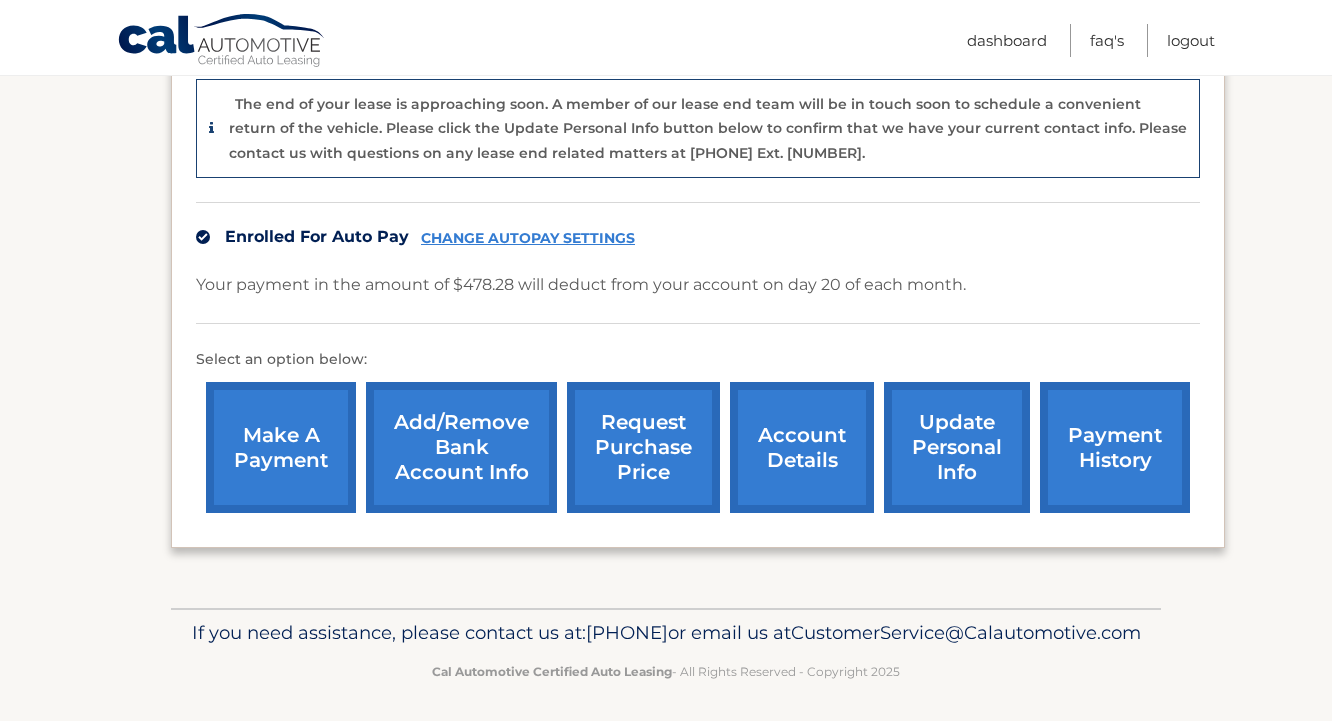 drag, startPoint x: 768, startPoint y: 446, endPoint x: 764, endPoint y: 434, distance: 12.649111 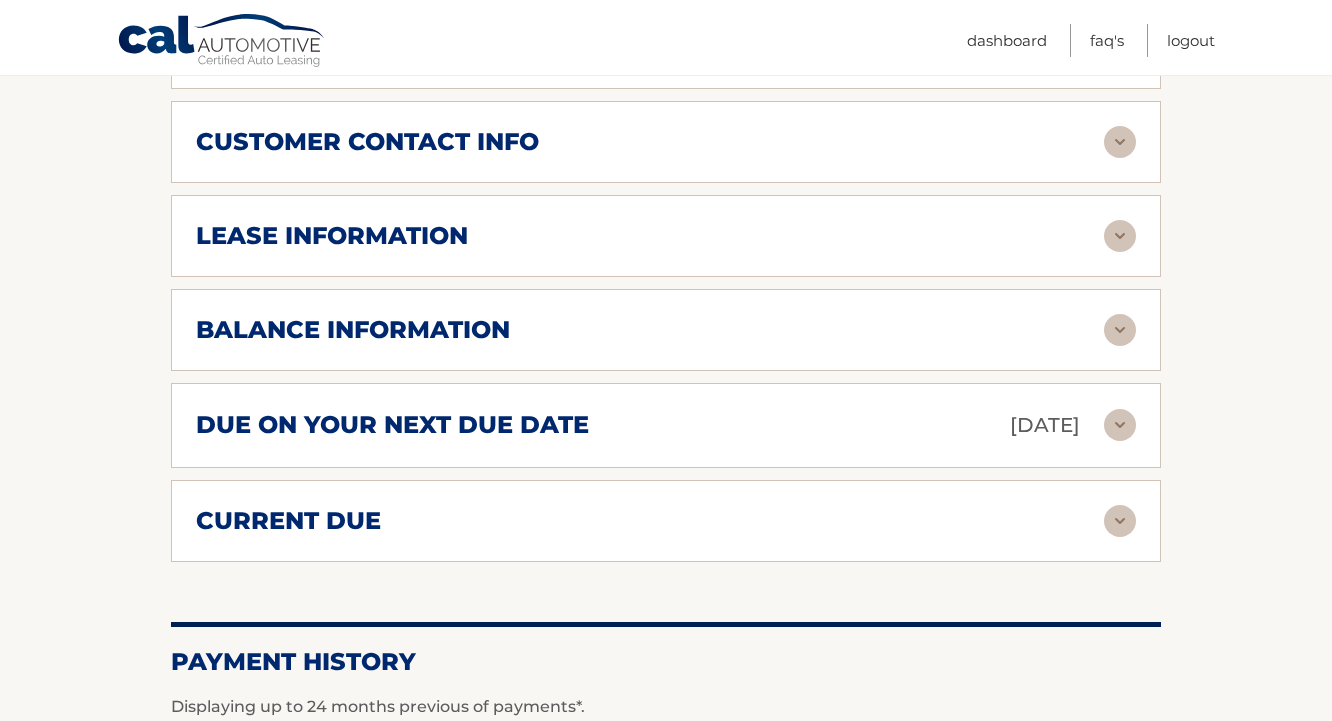 scroll, scrollTop: 1000, scrollLeft: 0, axis: vertical 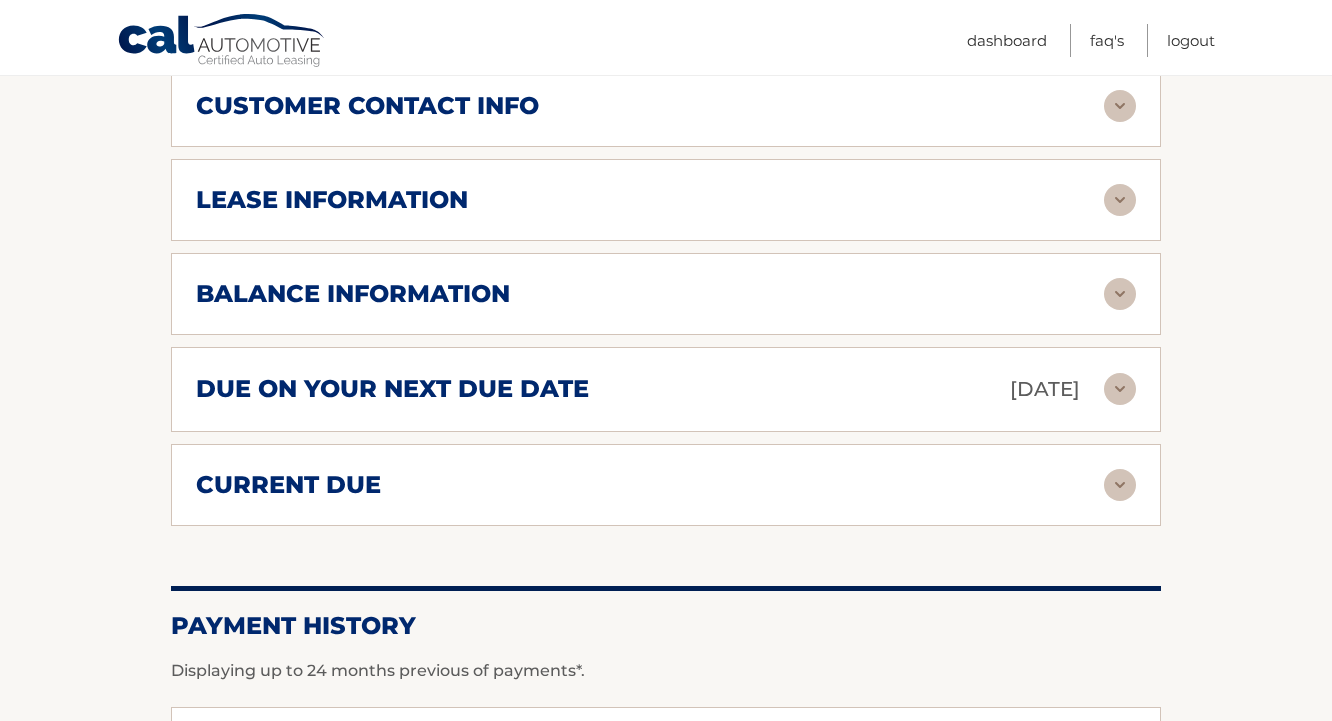 click on "due on your next due date
[DATE]" at bounding box center (666, 389) 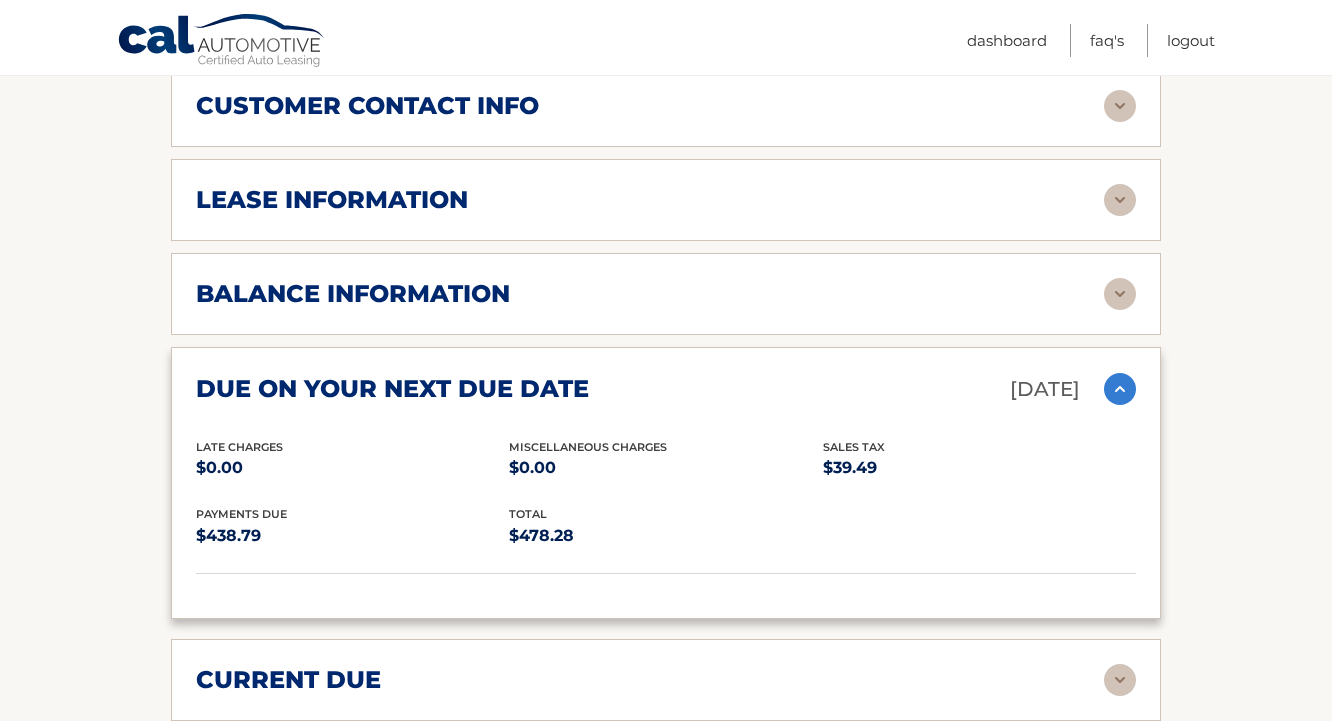 scroll, scrollTop: 900, scrollLeft: 0, axis: vertical 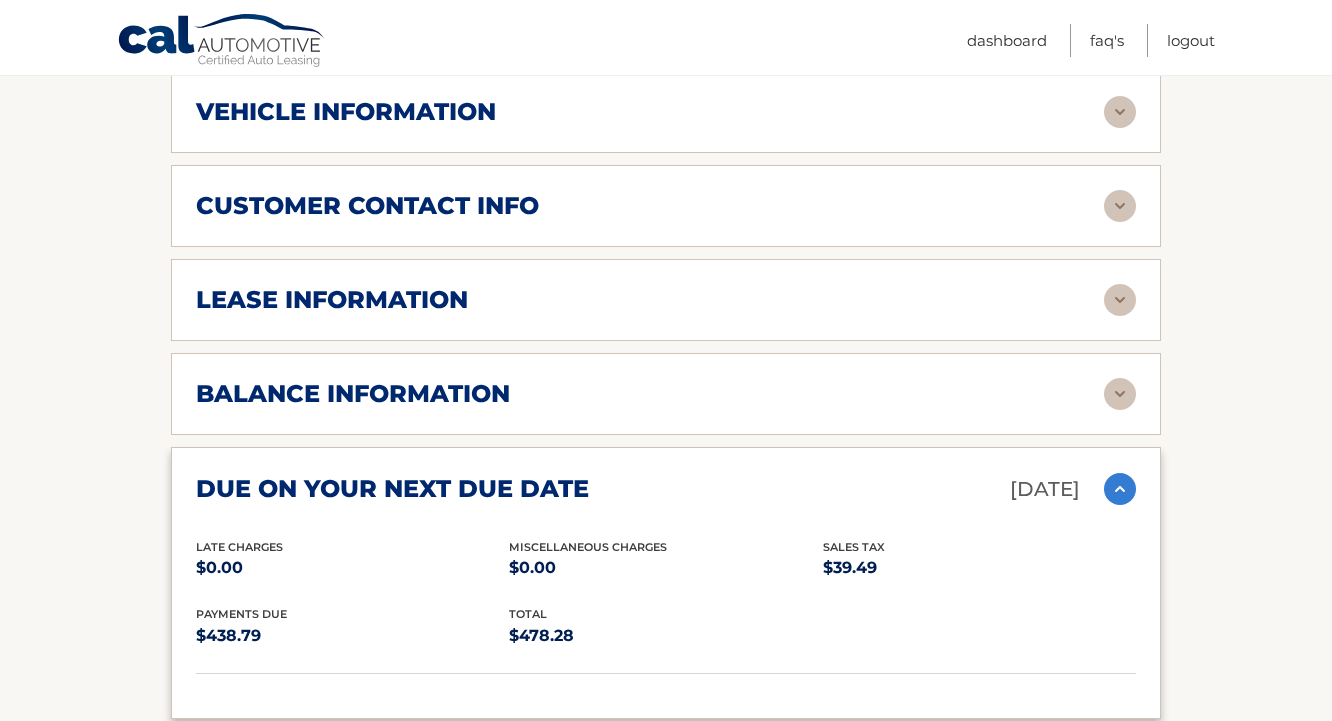 click at bounding box center (1120, 394) 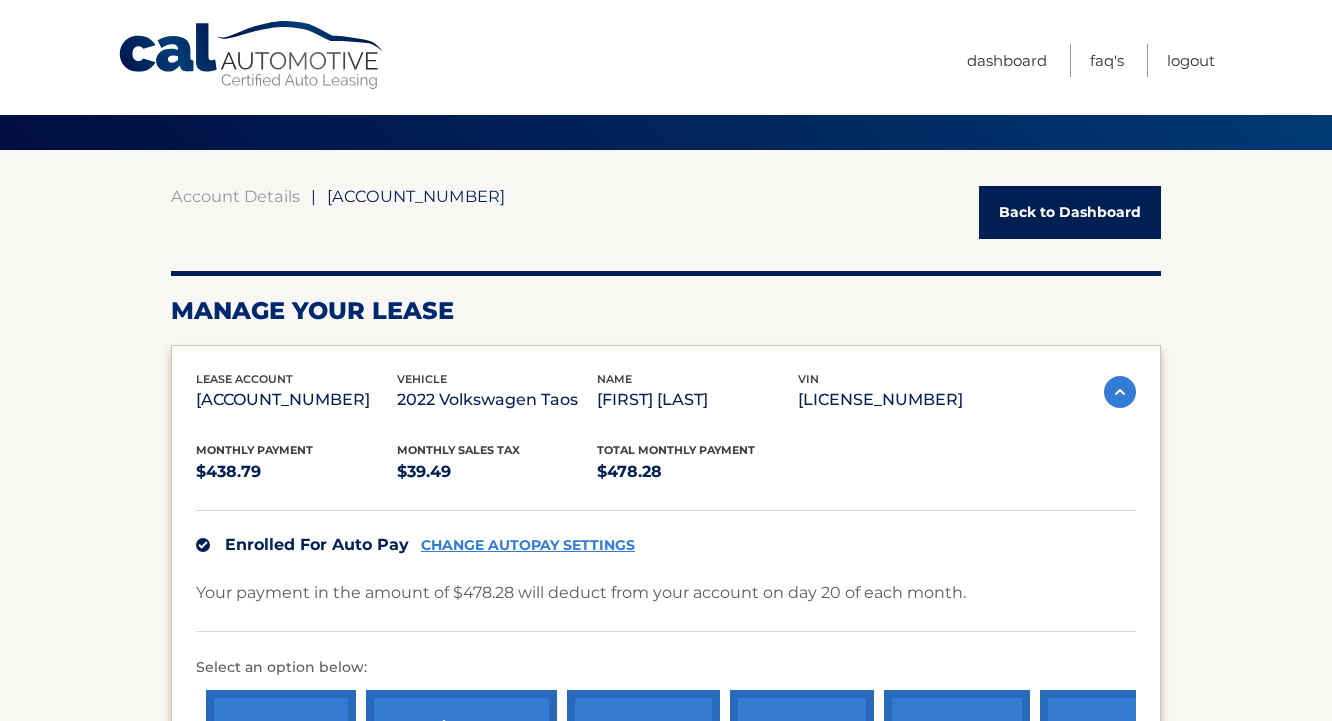 scroll, scrollTop: 0, scrollLeft: 0, axis: both 